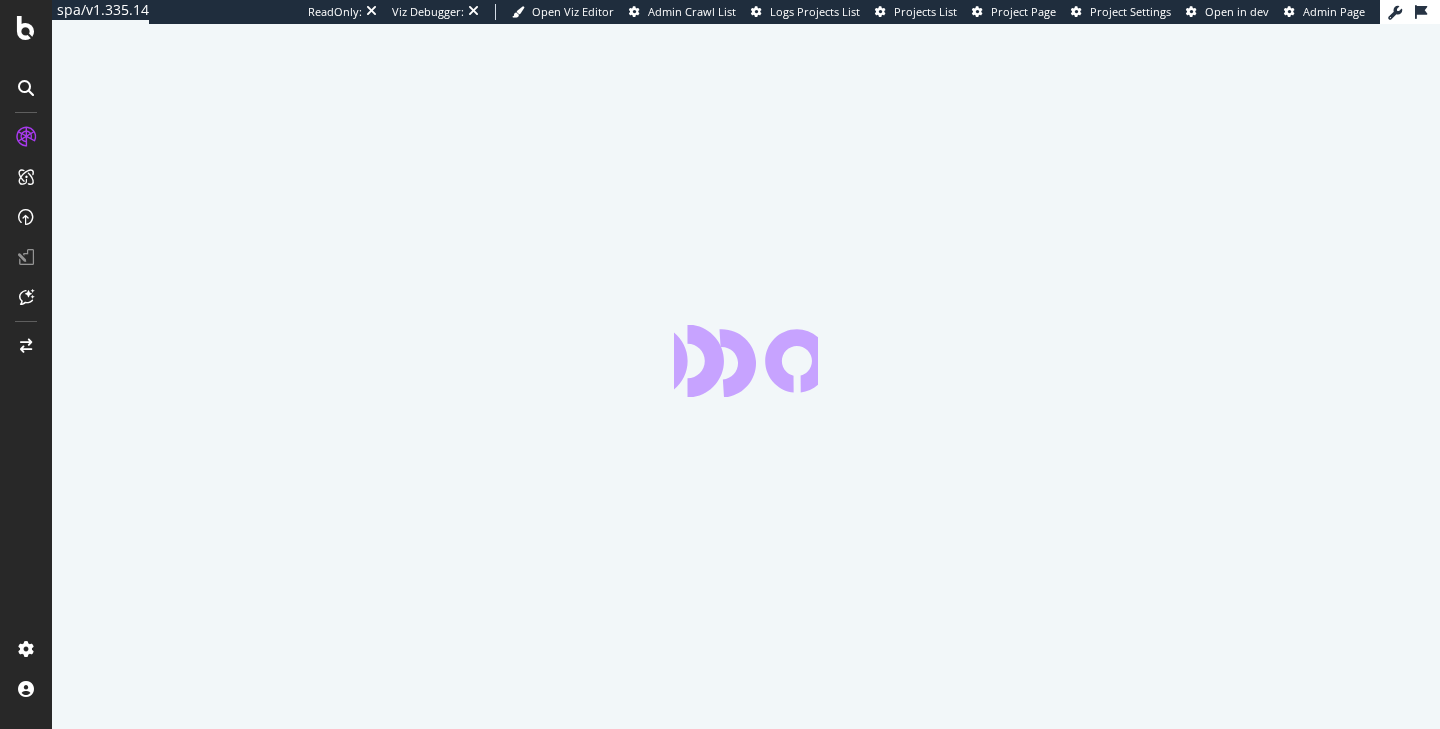 scroll, scrollTop: 0, scrollLeft: 0, axis: both 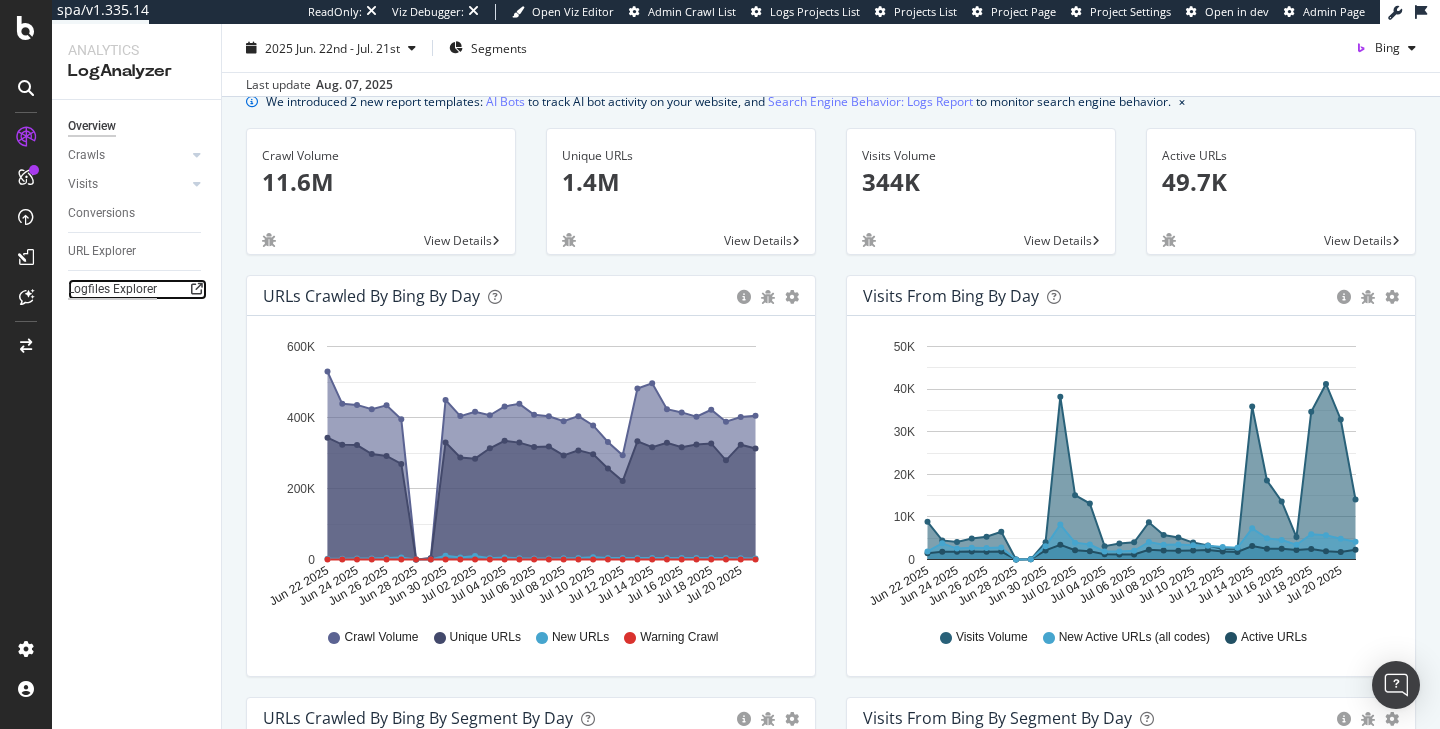 click on "Logfiles Explorer" at bounding box center [112, 289] 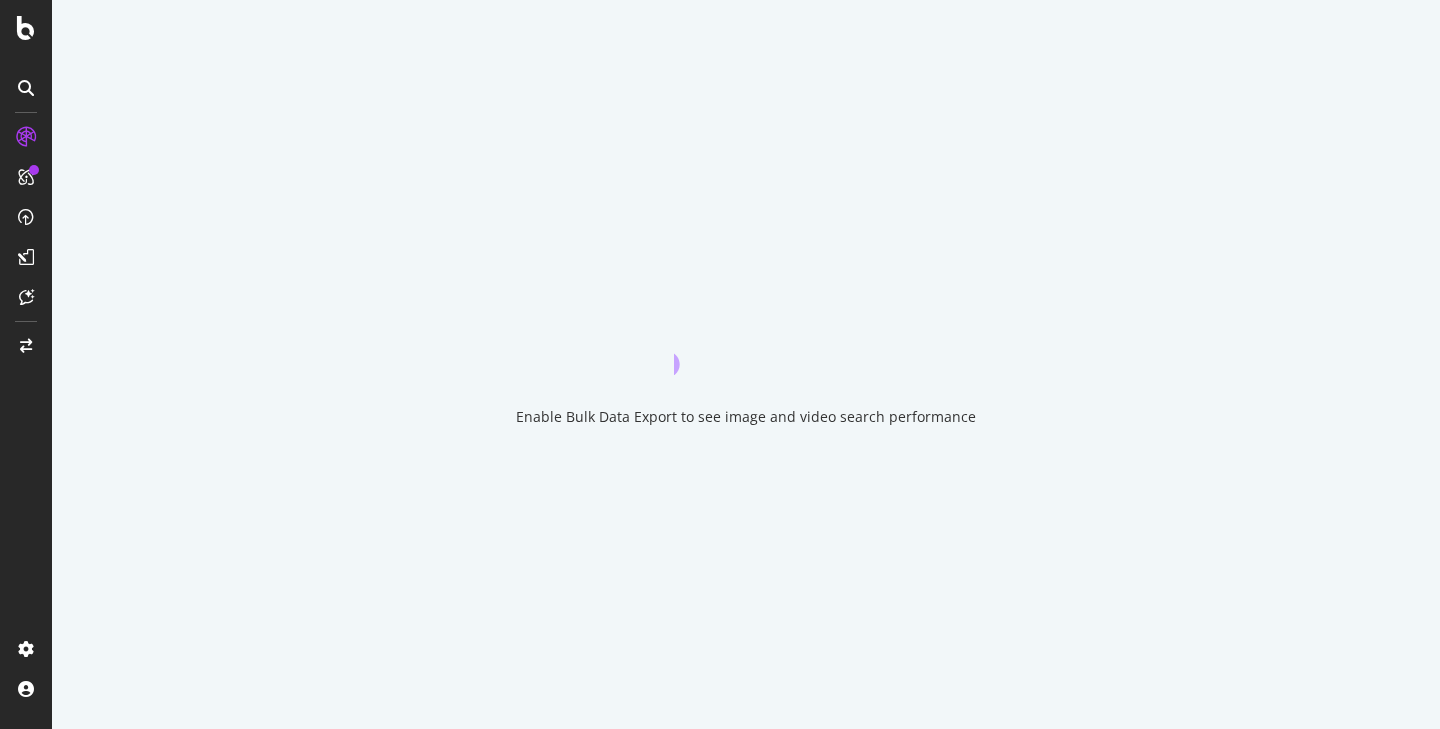 scroll, scrollTop: 0, scrollLeft: 0, axis: both 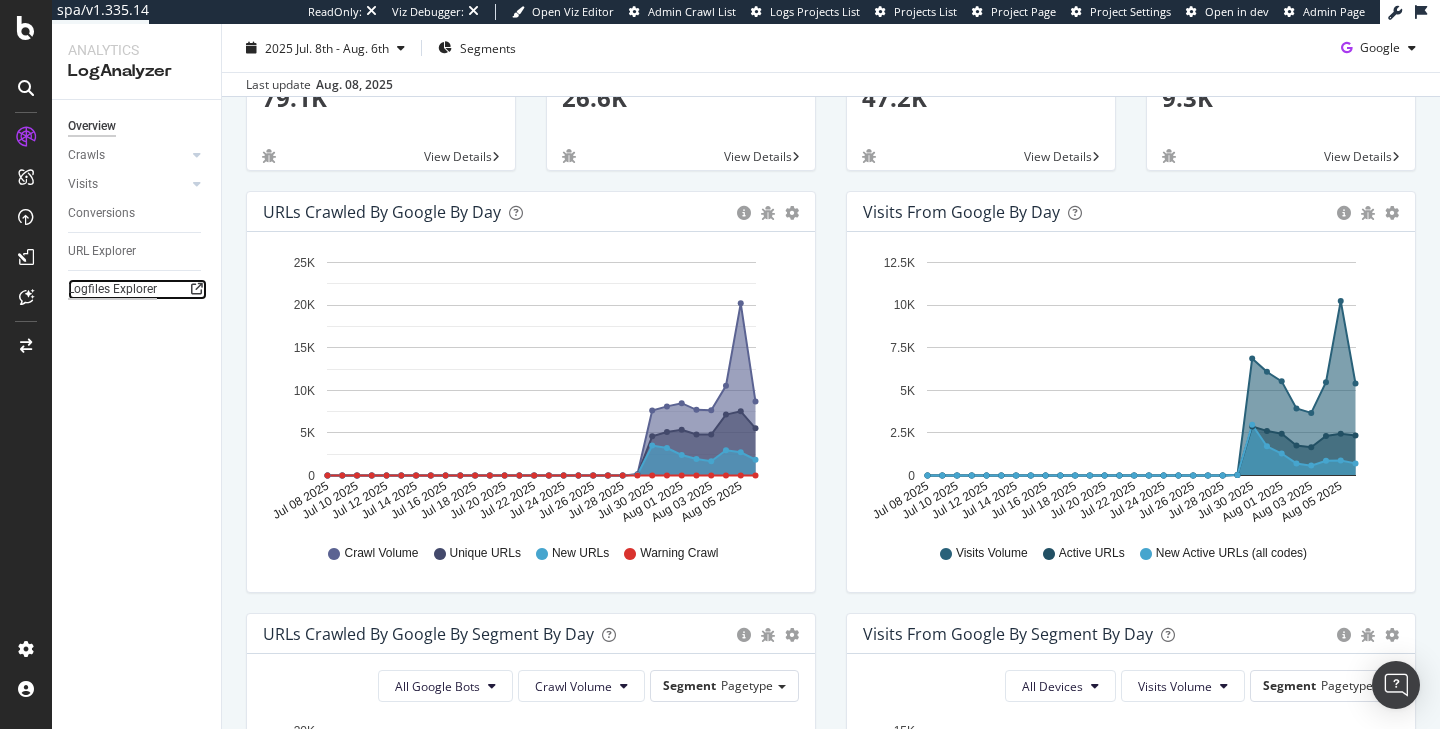 click on "Logfiles Explorer" at bounding box center (112, 289) 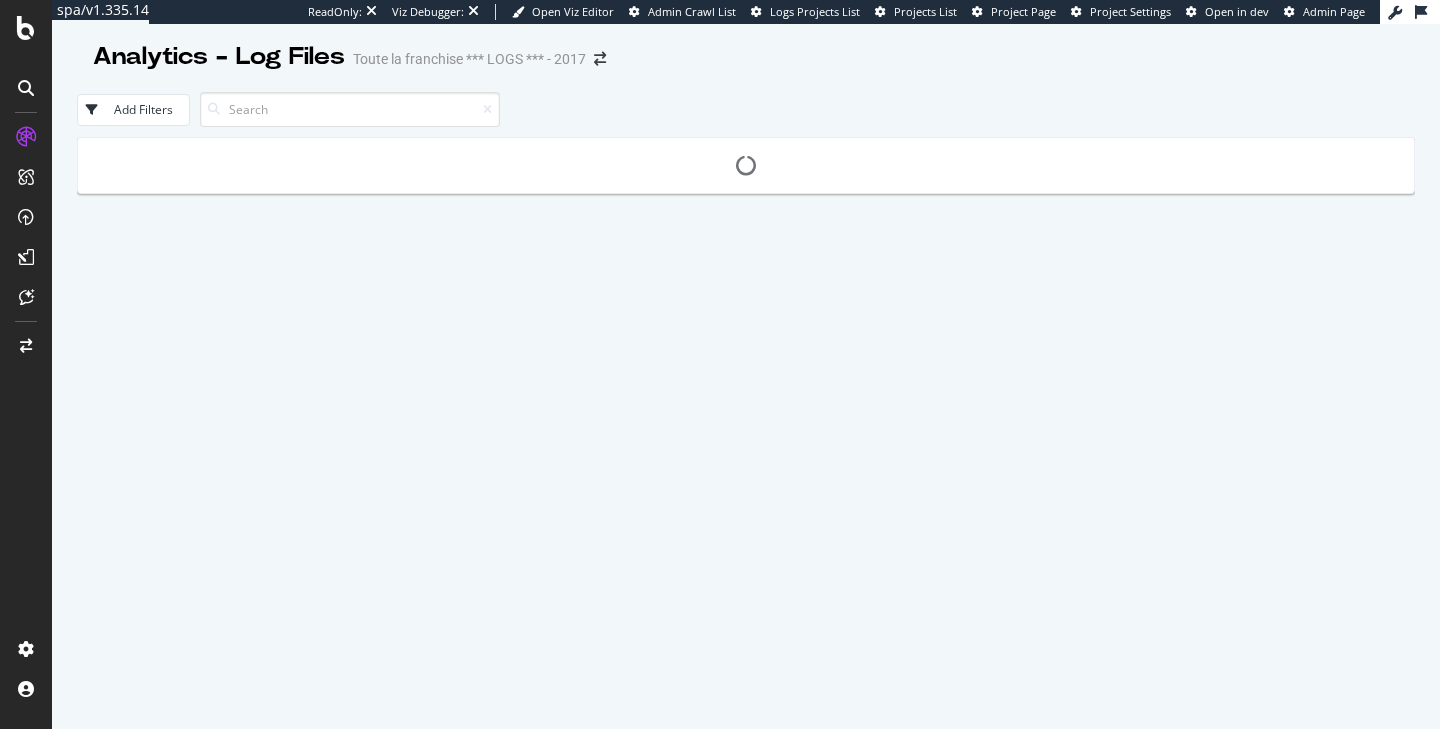 scroll, scrollTop: 0, scrollLeft: 0, axis: both 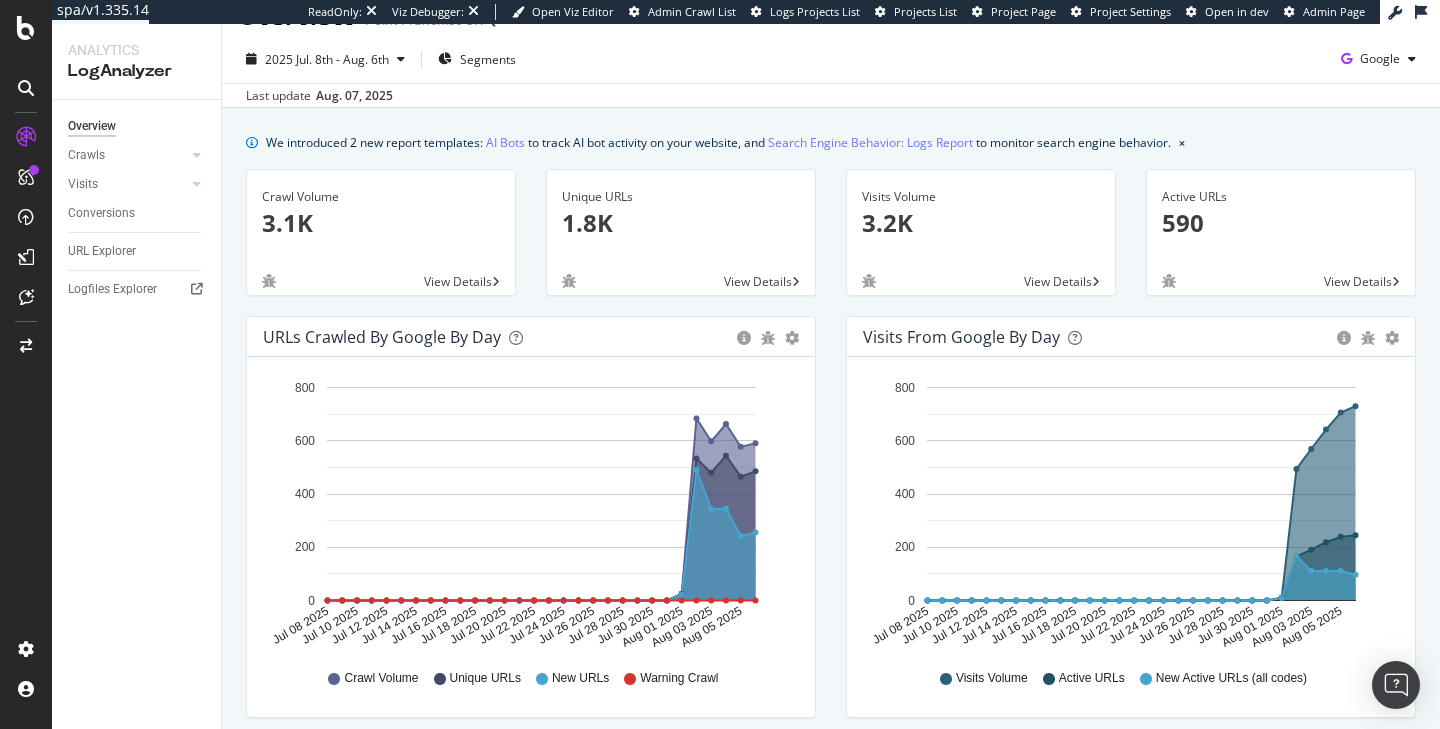 click on "Logfiles Explorer" at bounding box center [144, 289] 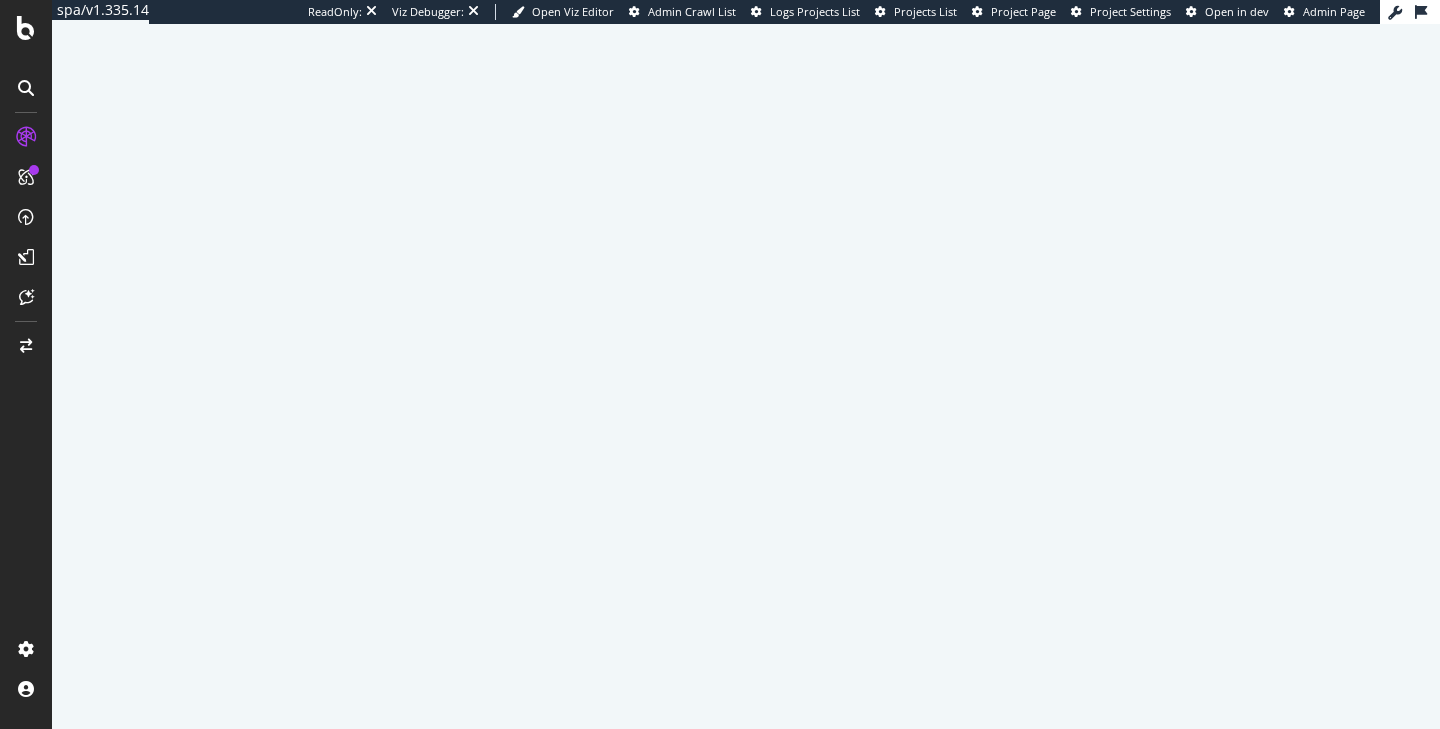 scroll, scrollTop: 0, scrollLeft: 0, axis: both 